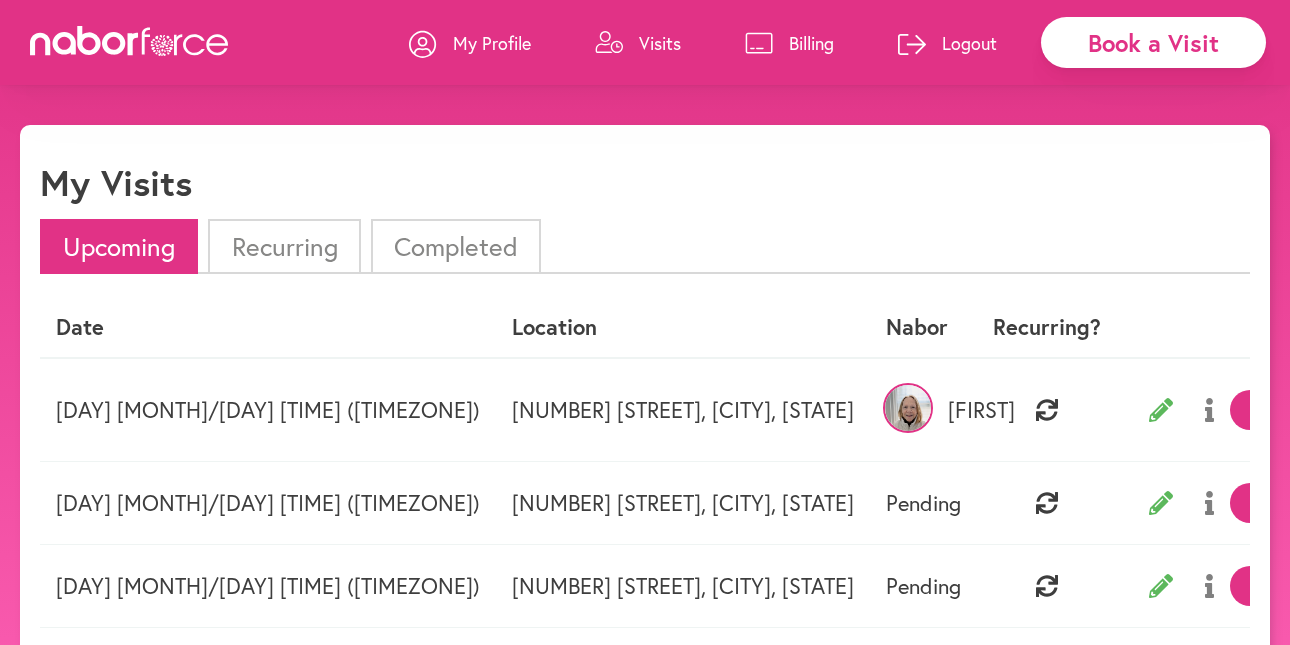 scroll, scrollTop: 0, scrollLeft: 0, axis: both 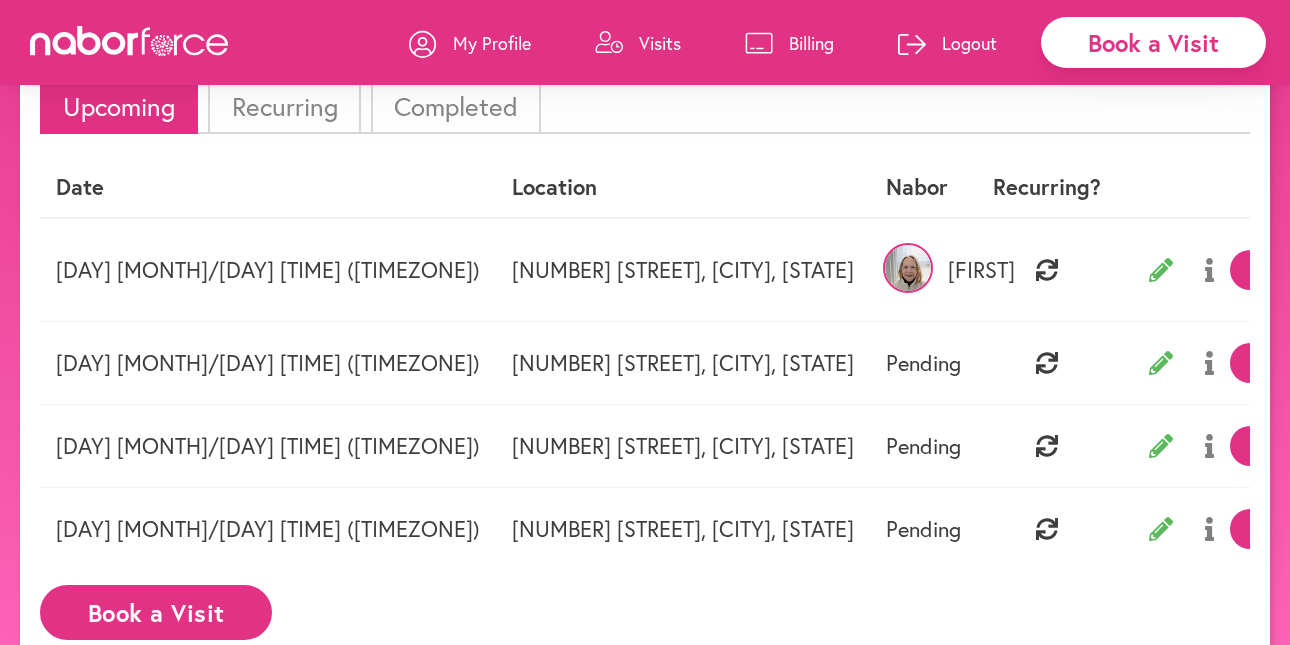 click at bounding box center (1161, 363) 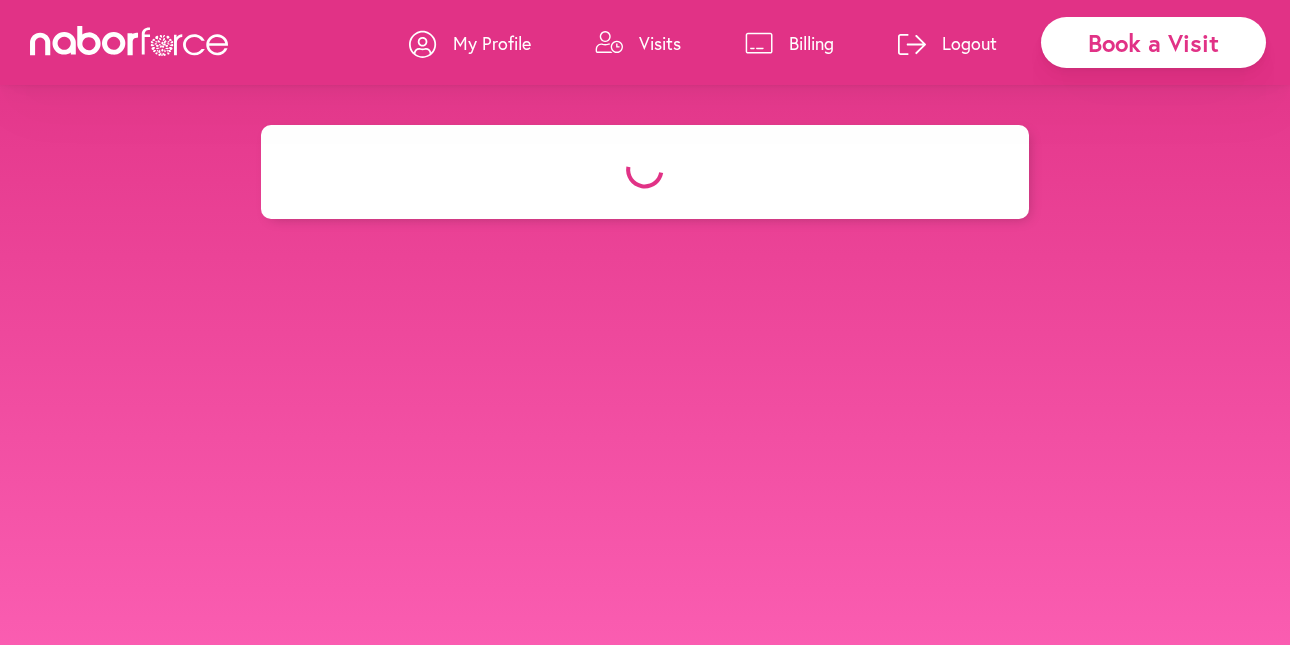 select on "**" 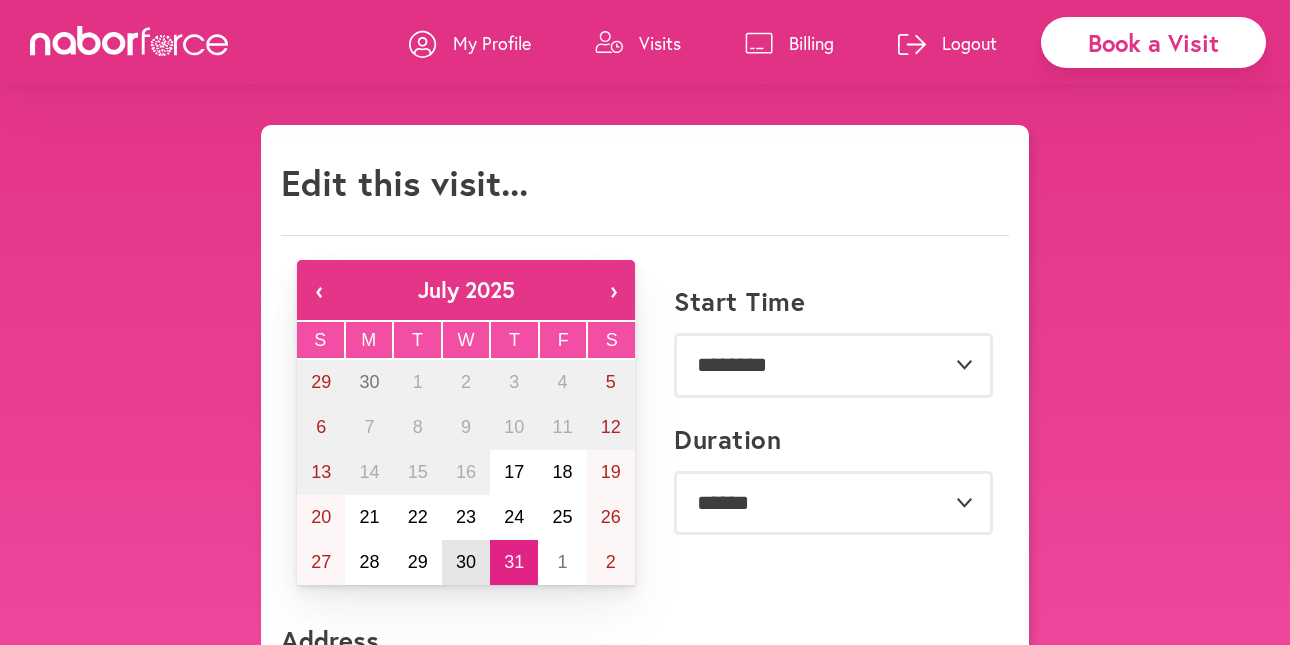 click on "30" at bounding box center (466, 562) 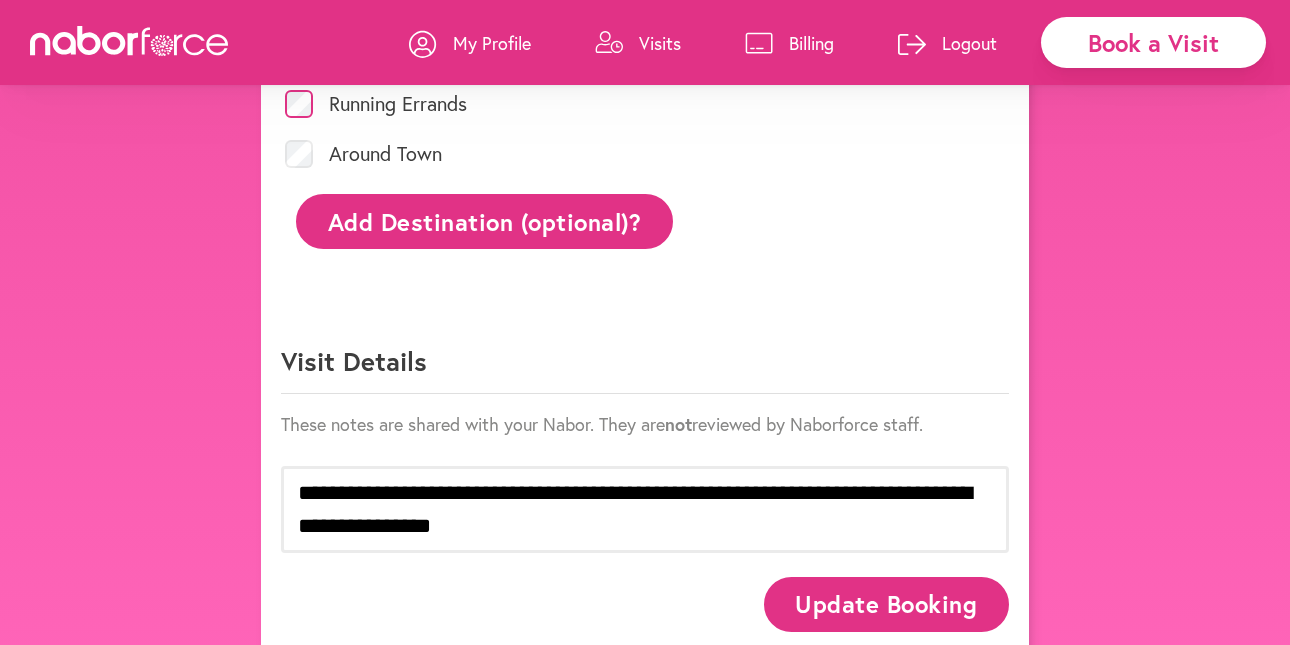 scroll, scrollTop: 978, scrollLeft: 0, axis: vertical 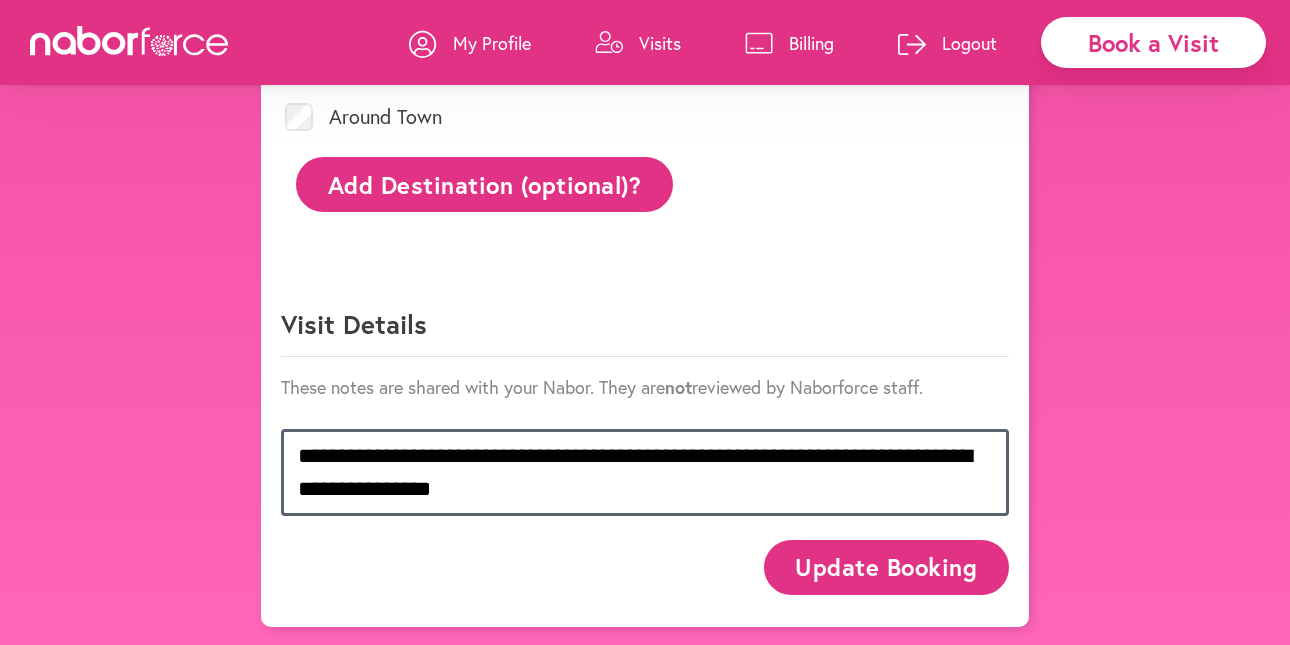 click on "**********" at bounding box center [645, 472] 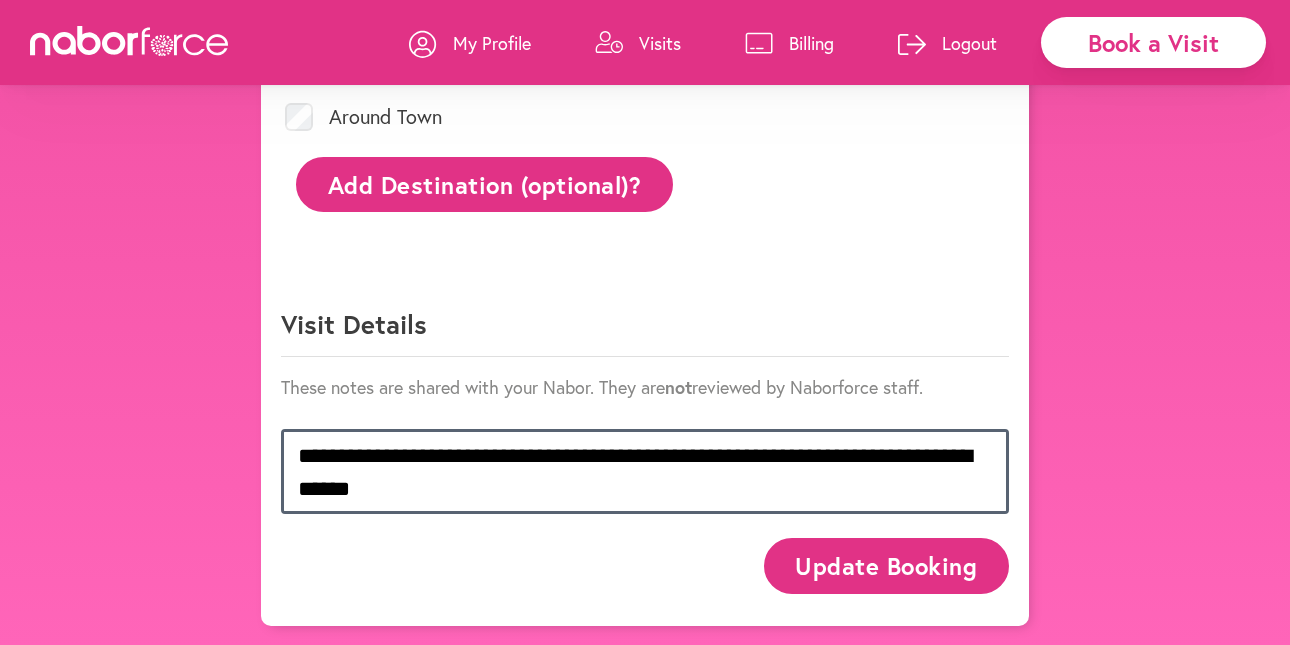 scroll, scrollTop: 976, scrollLeft: 0, axis: vertical 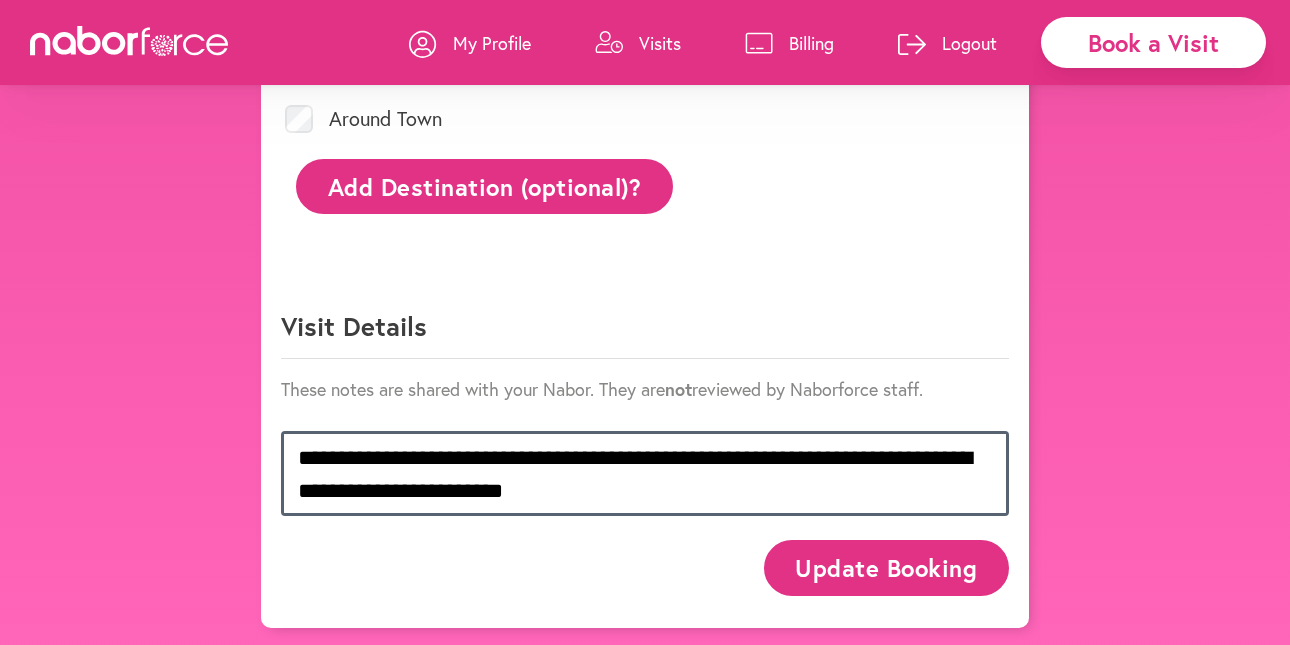click on "**********" at bounding box center [645, 473] 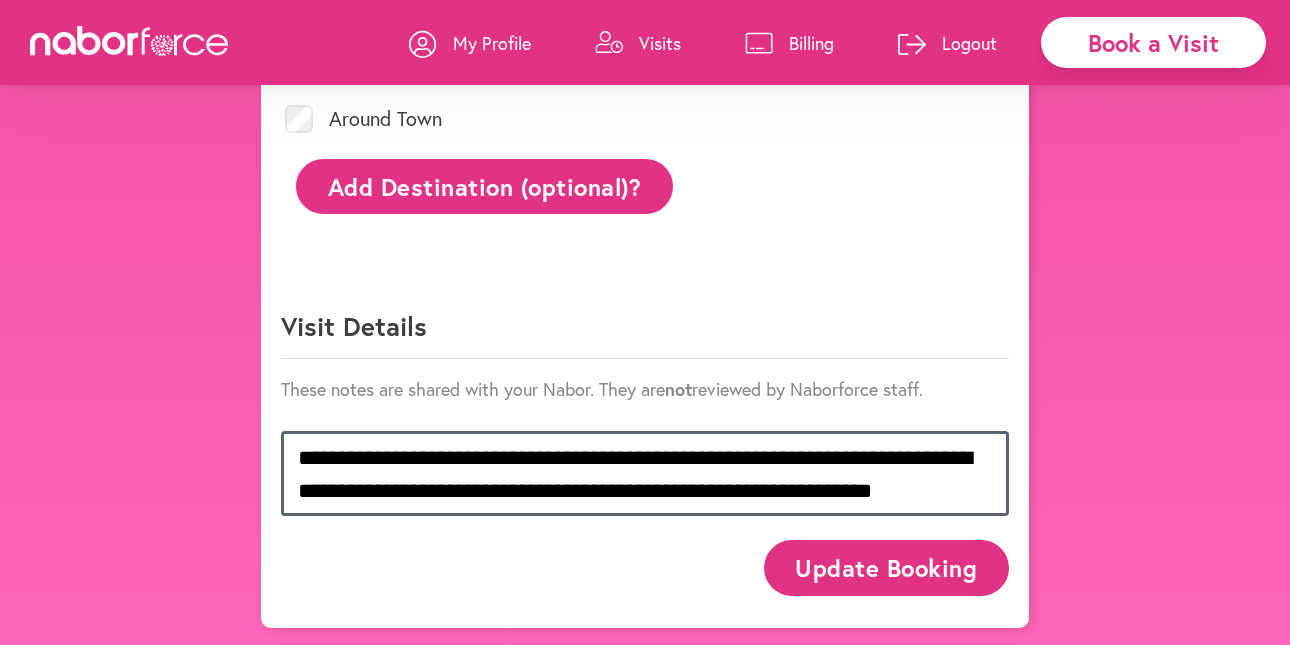 scroll, scrollTop: 978, scrollLeft: 0, axis: vertical 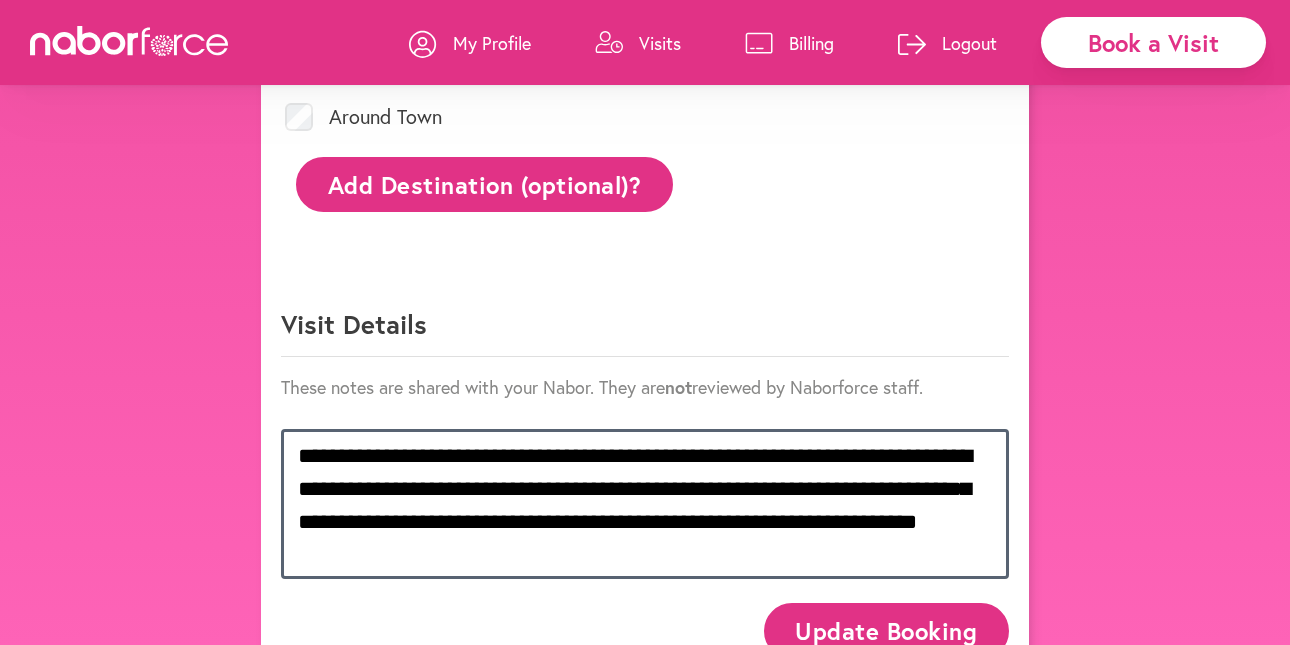 type on "**********" 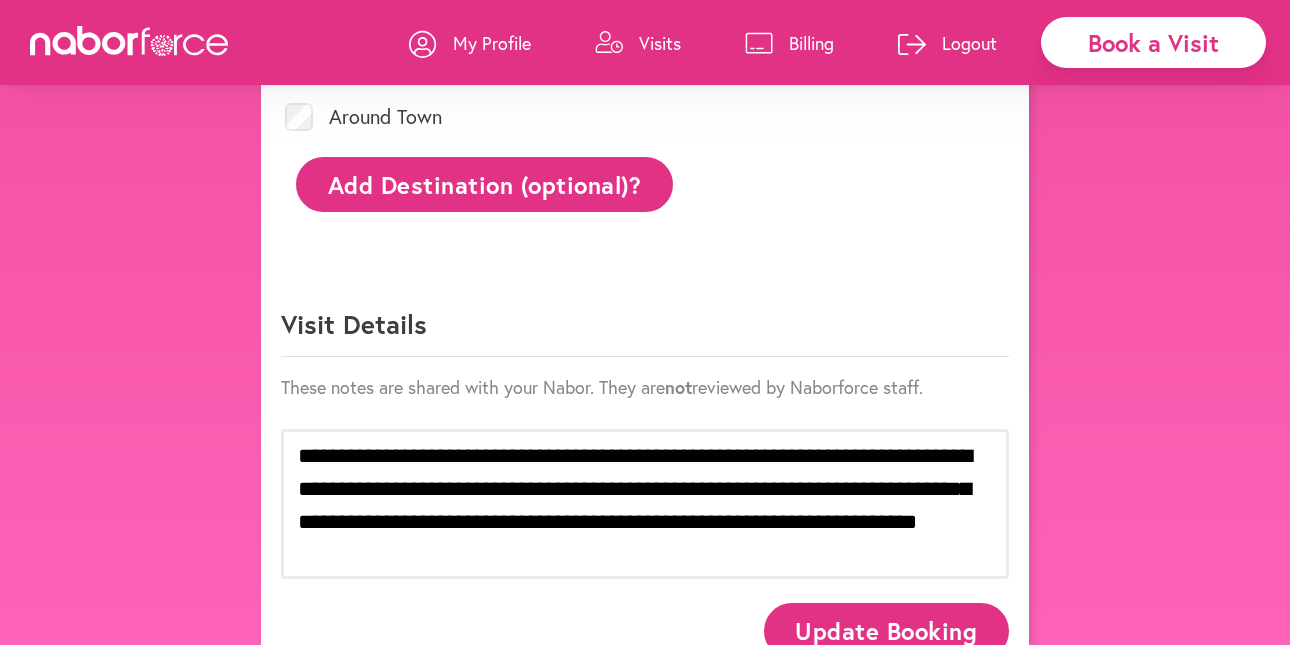click on "Update Booking" at bounding box center (886, 630) 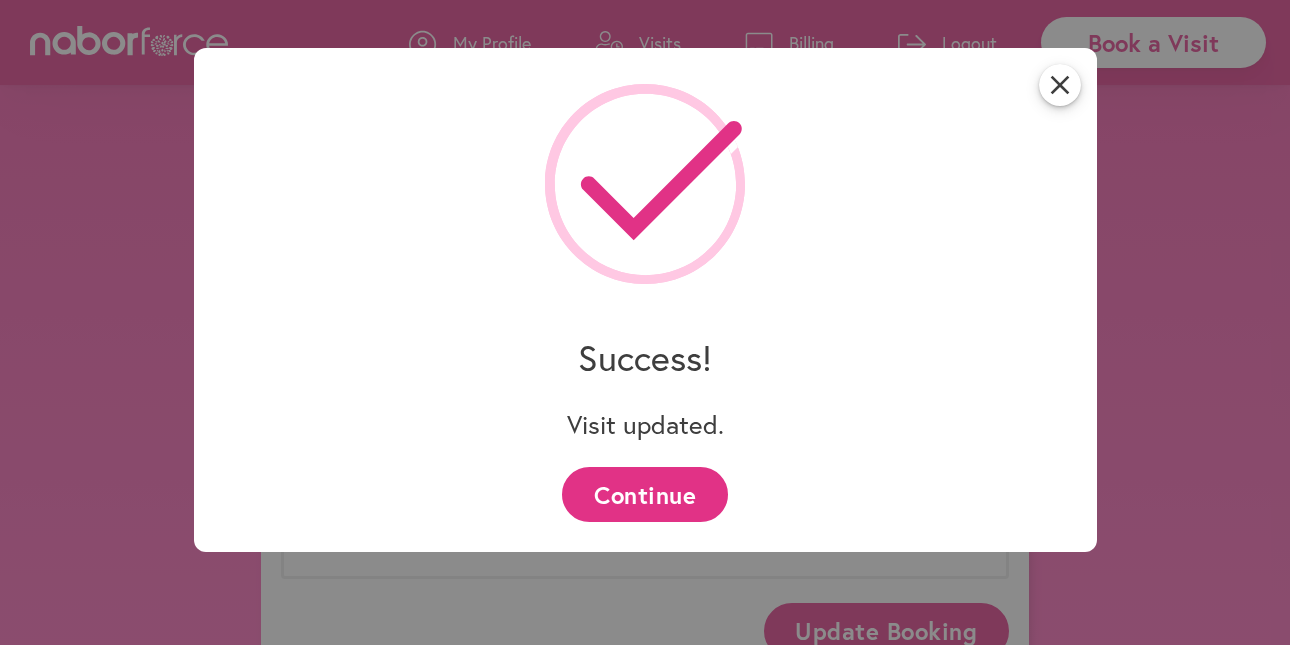 click on "Continue" at bounding box center [644, 494] 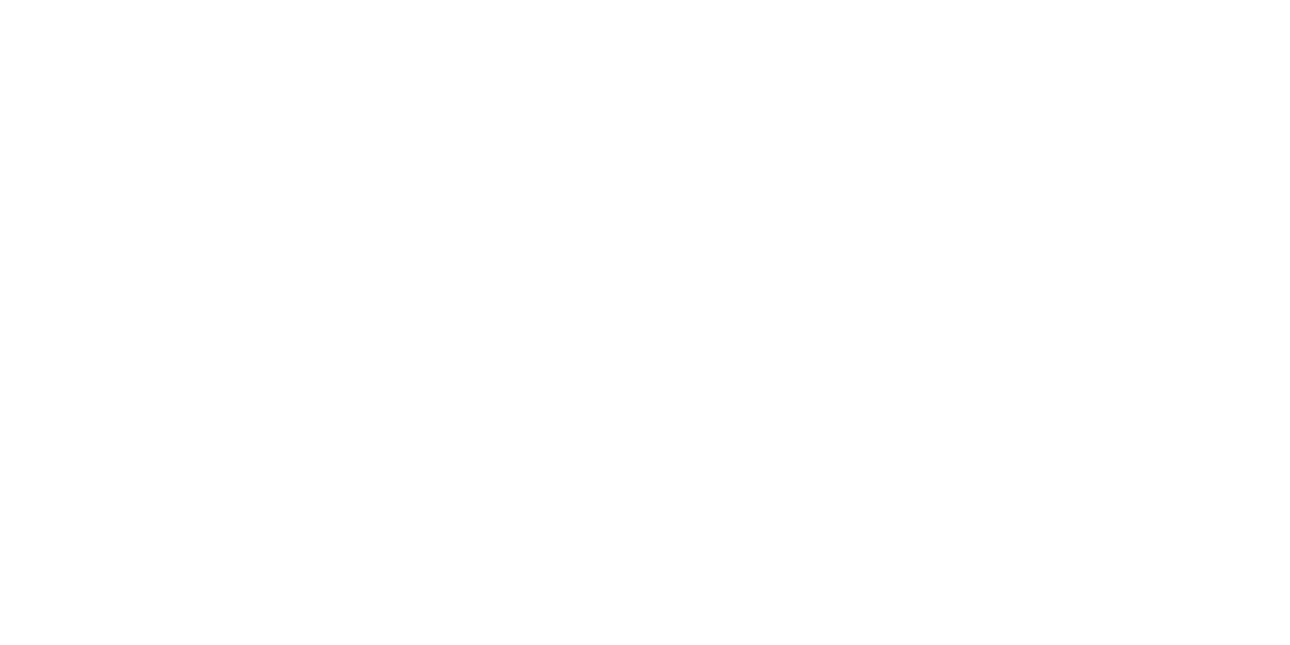 scroll, scrollTop: 0, scrollLeft: 0, axis: both 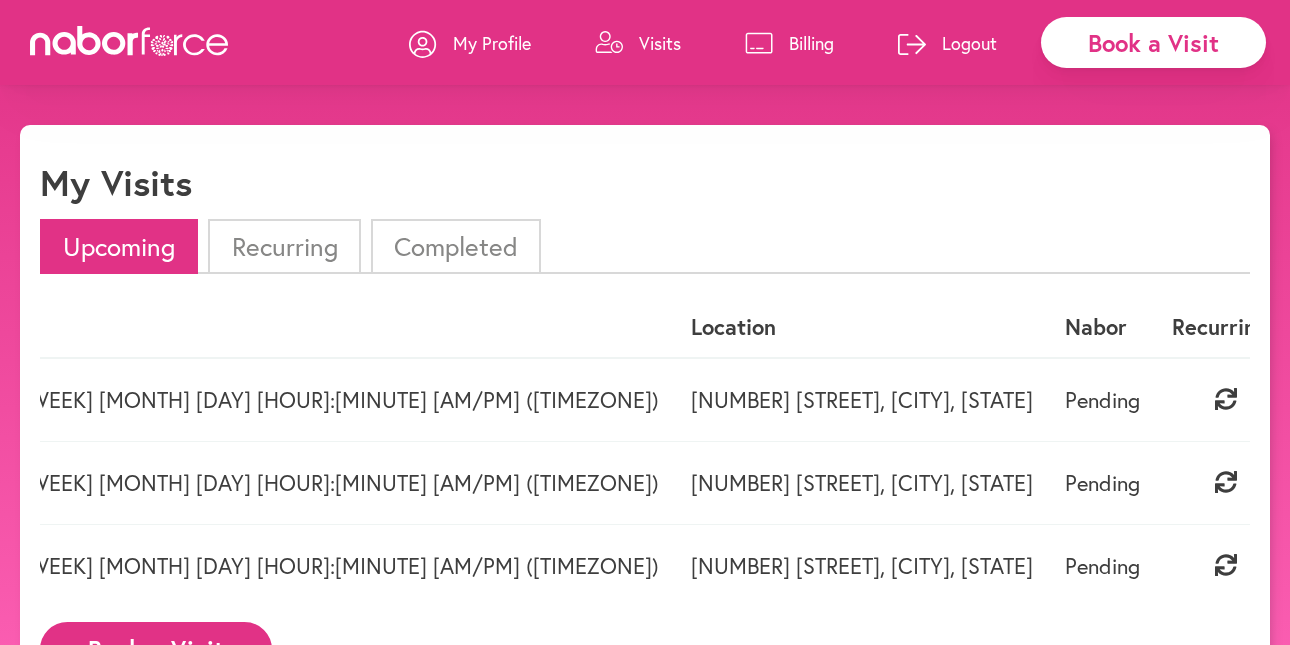 click on "Cancel Visit" at bounding box center (1486, 483) 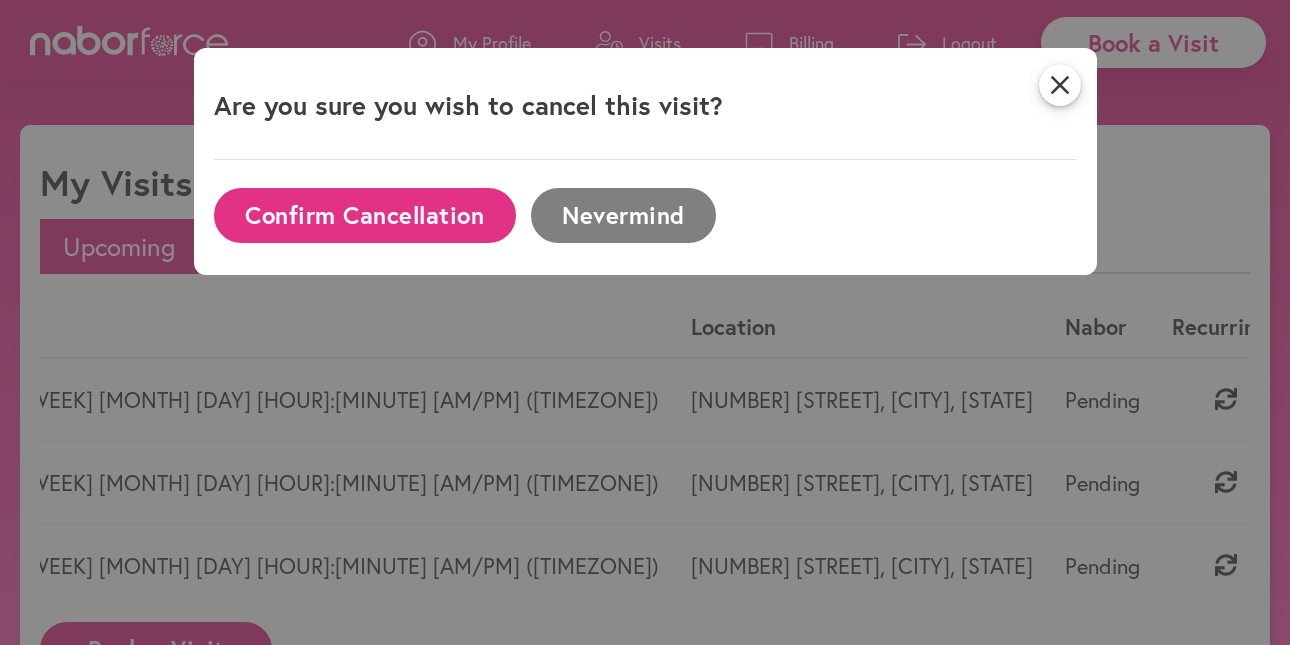 click on "Confirm Cancellation" at bounding box center (365, 215) 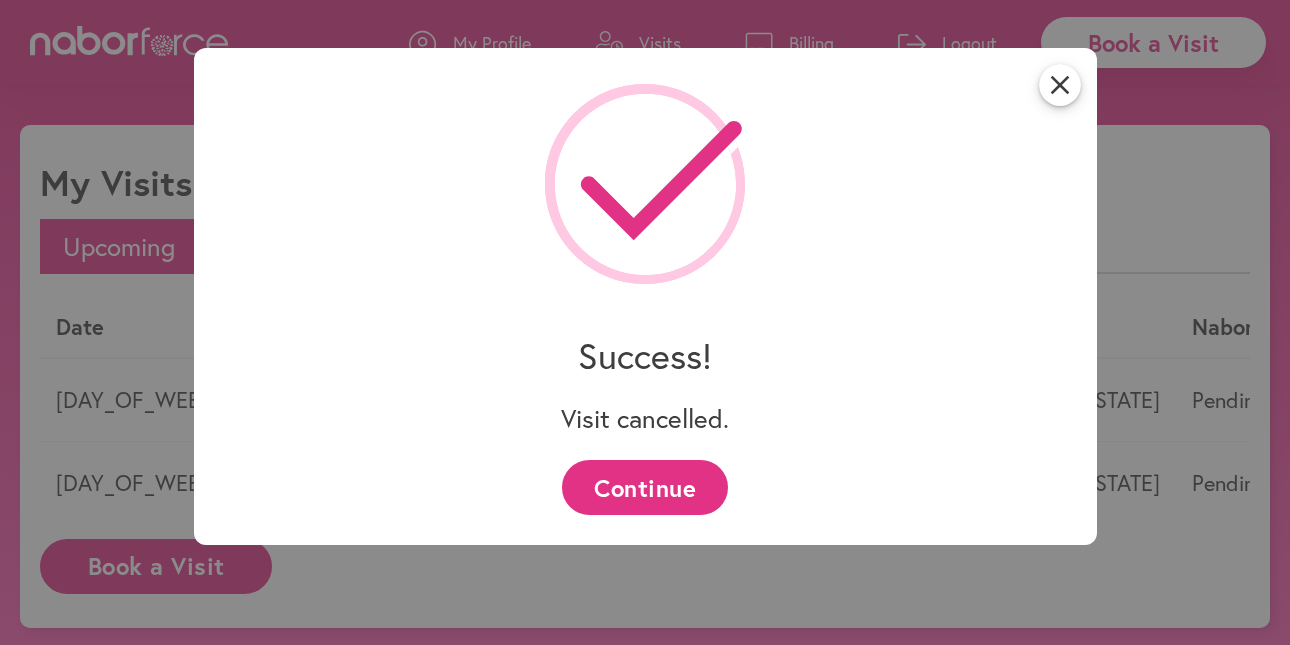 click on "Continue" at bounding box center (644, 487) 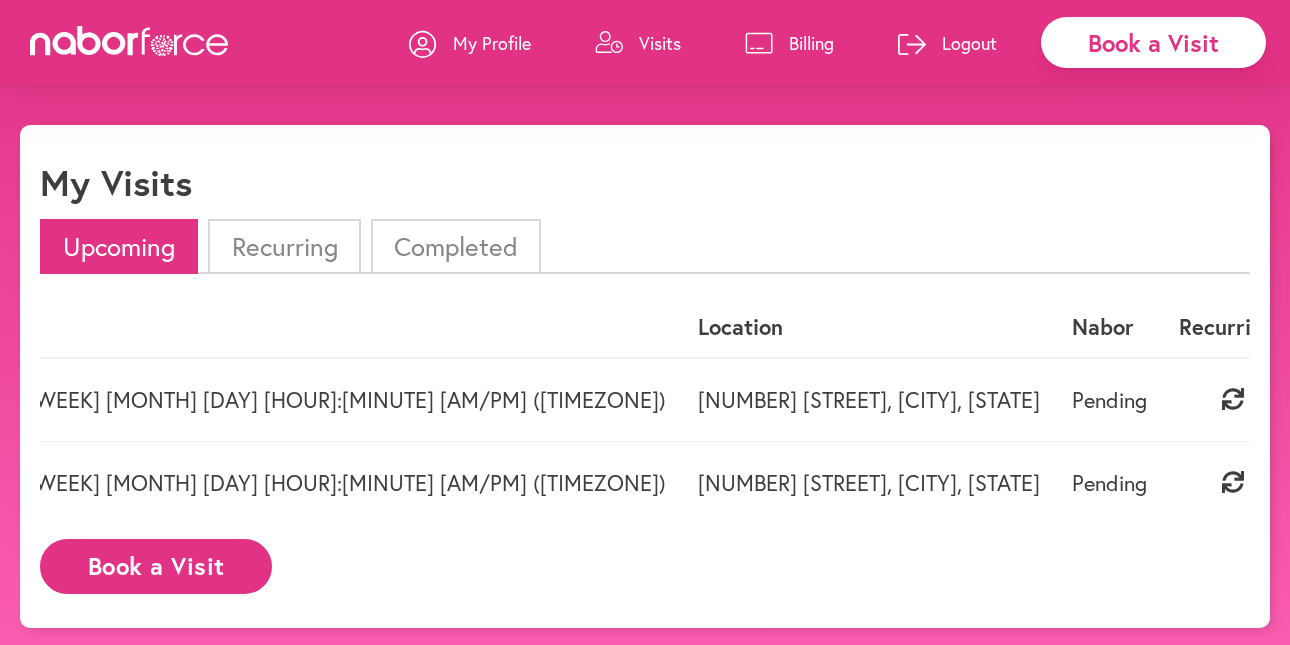 scroll, scrollTop: 0, scrollLeft: 122, axis: horizontal 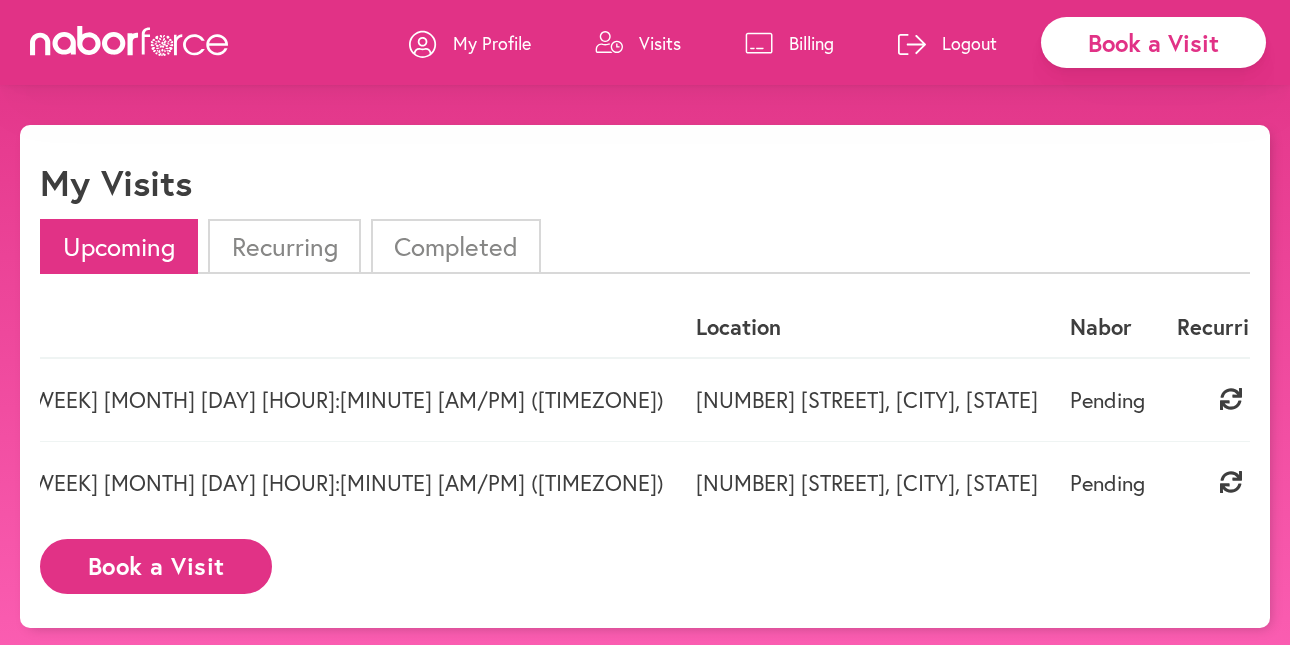 click on "Cancel Visit" at bounding box center (1491, 483) 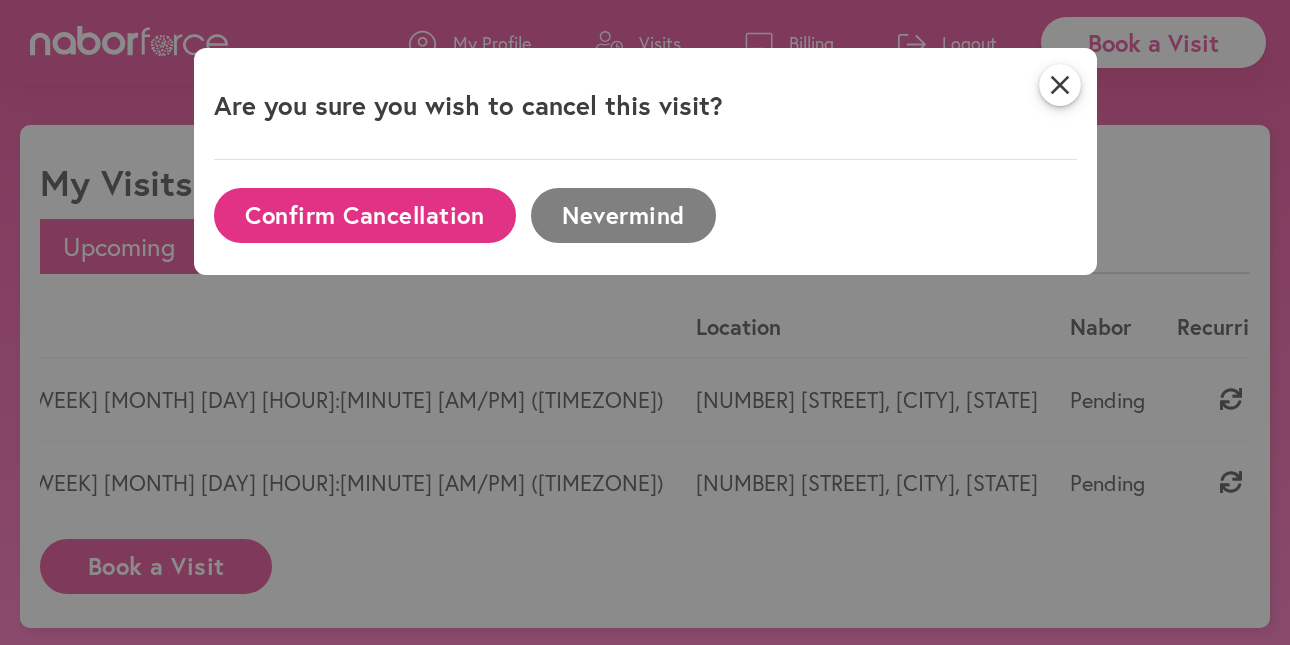 click on "Confirm Cancellation" at bounding box center [365, 215] 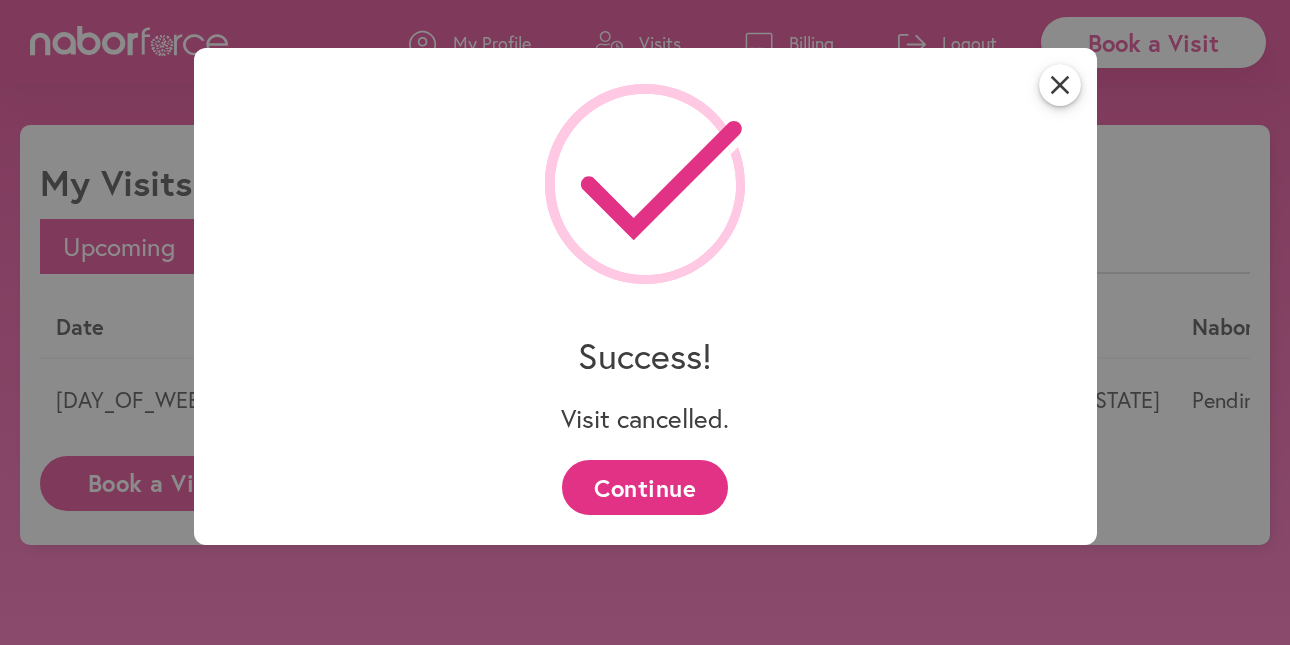click on "Continue" at bounding box center [644, 487] 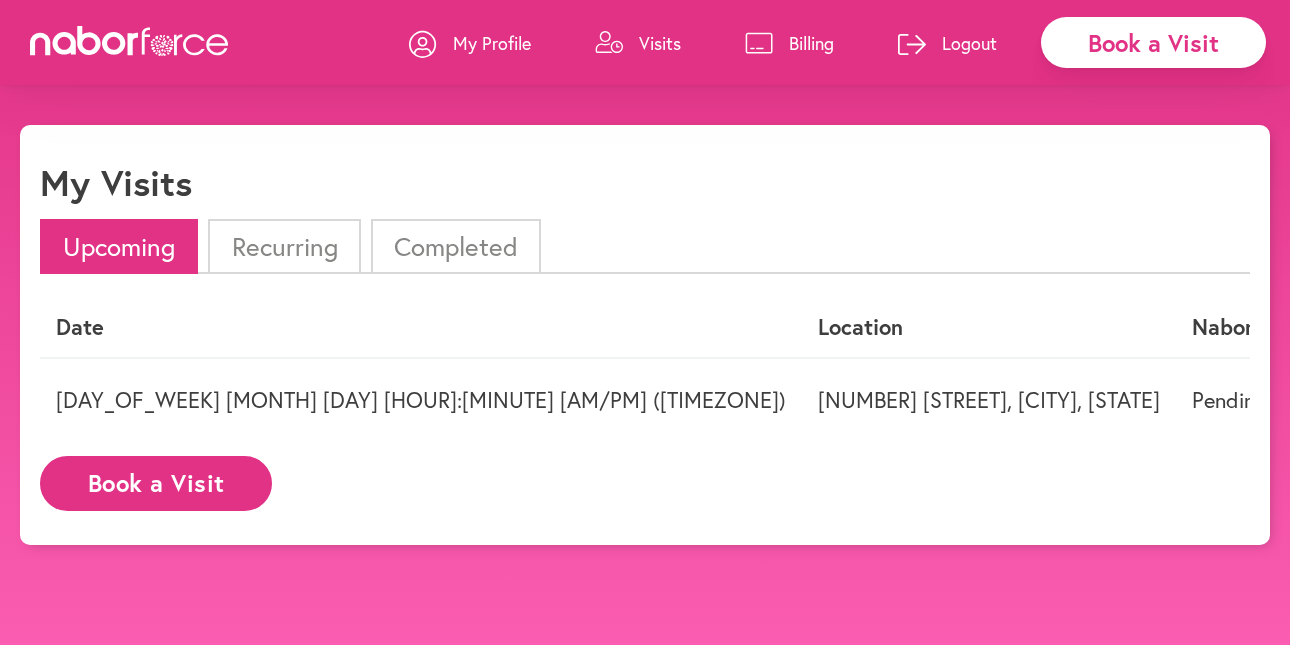 click on "Recurring" at bounding box center (284, 246) 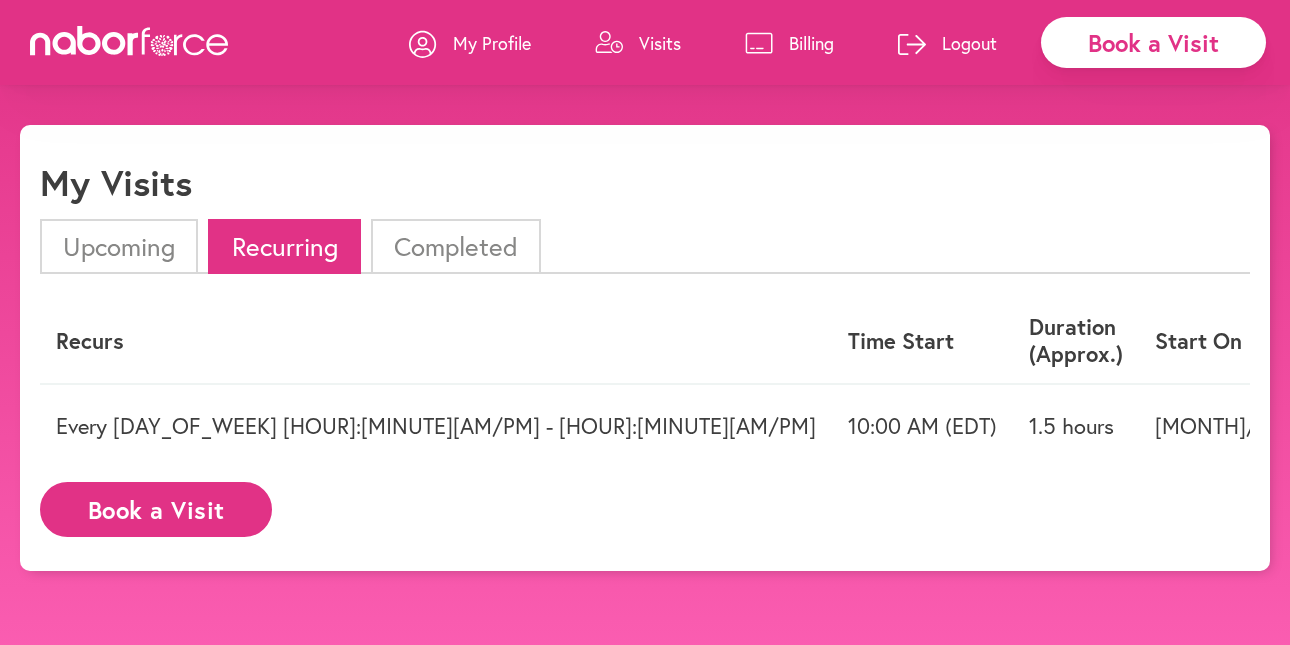 click 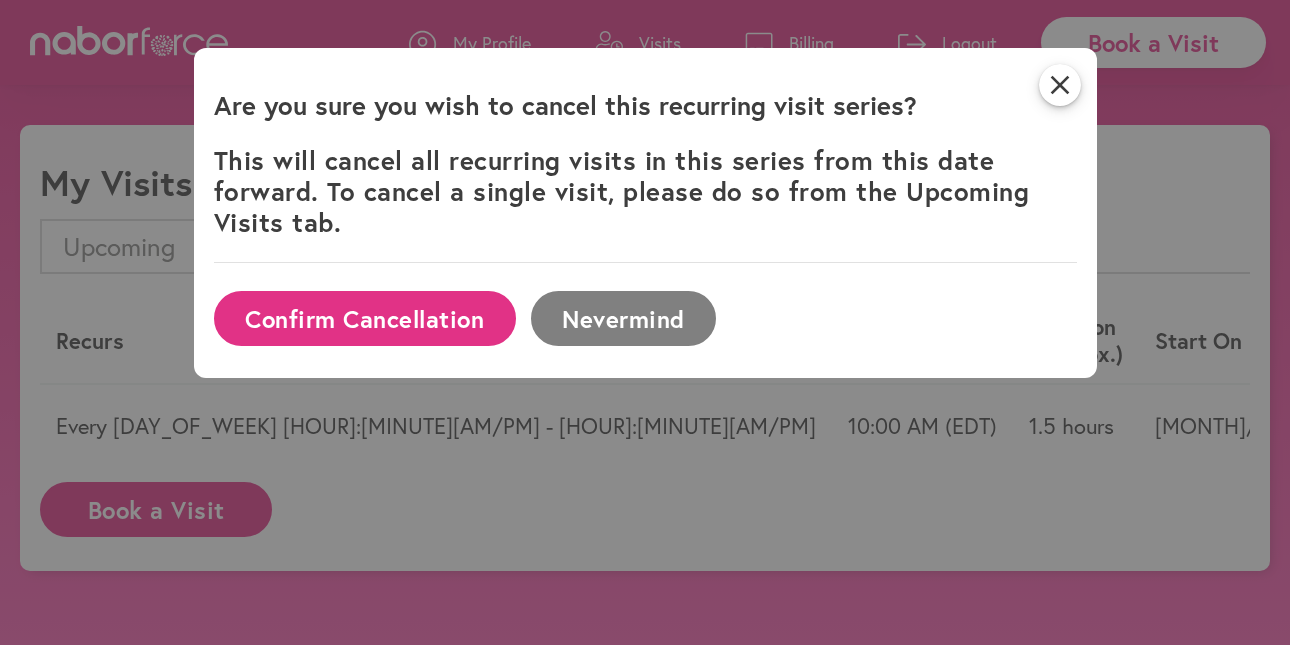 click on "Confirm Cancellation" at bounding box center (365, 318) 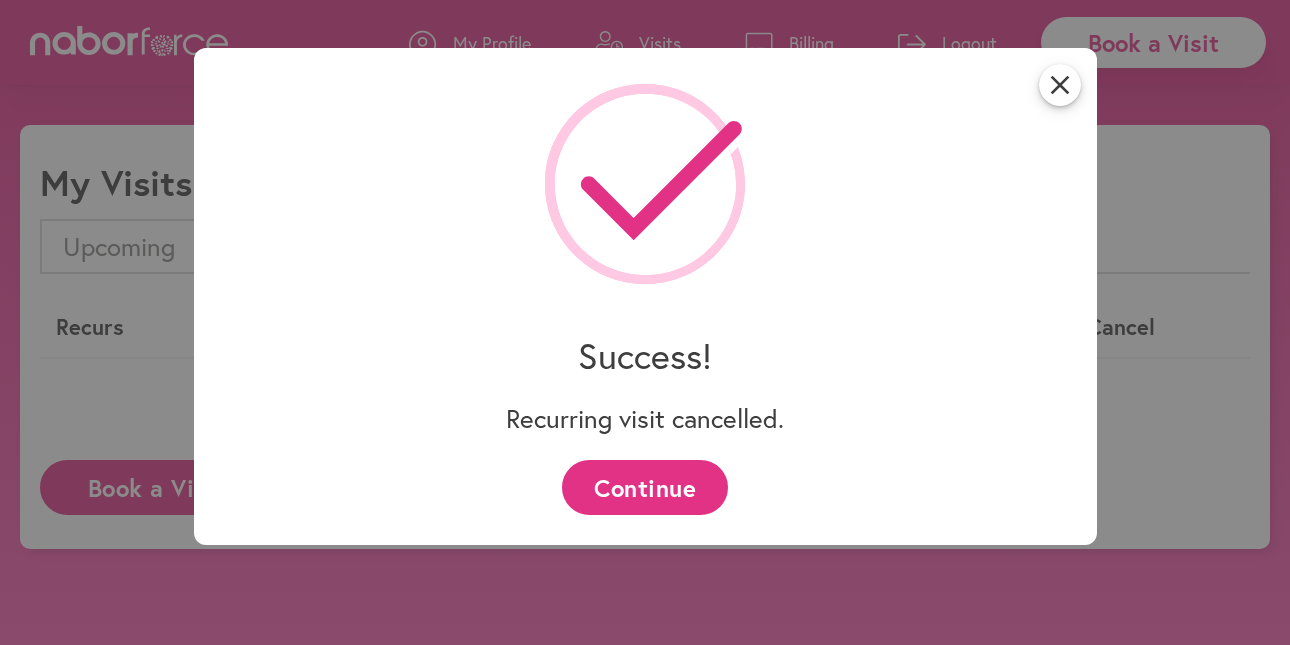 click on "Continue" at bounding box center [644, 487] 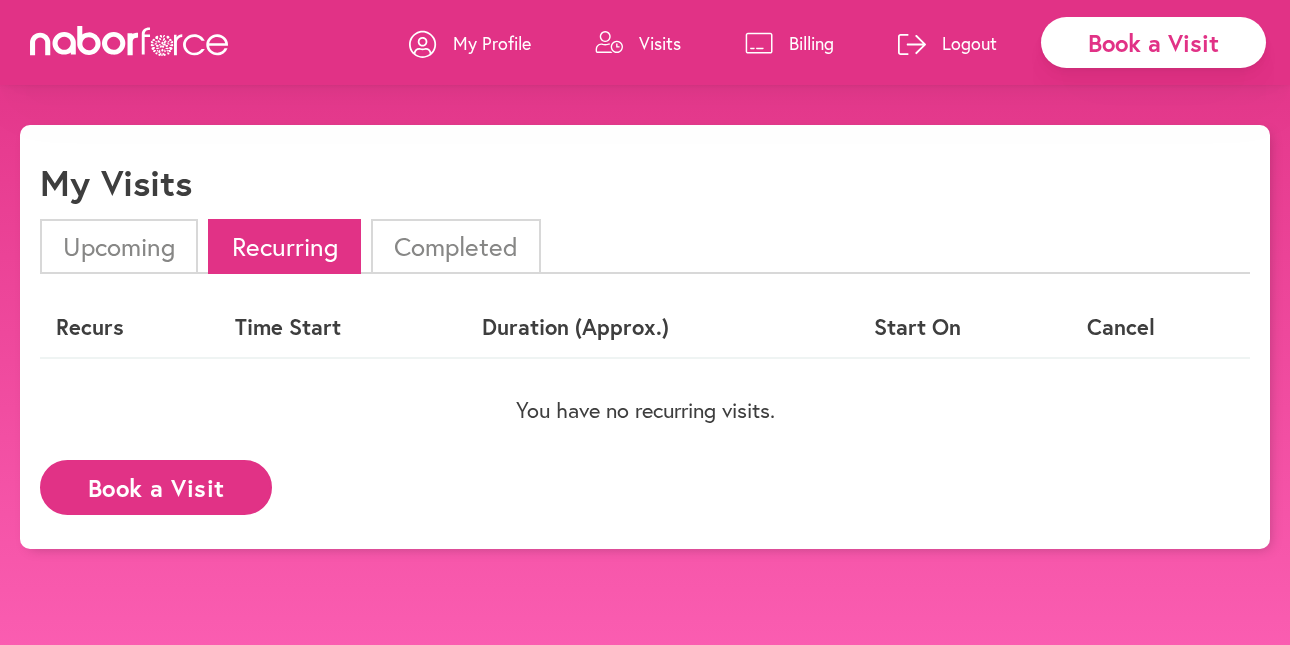 click on "Upcoming" at bounding box center (119, 246) 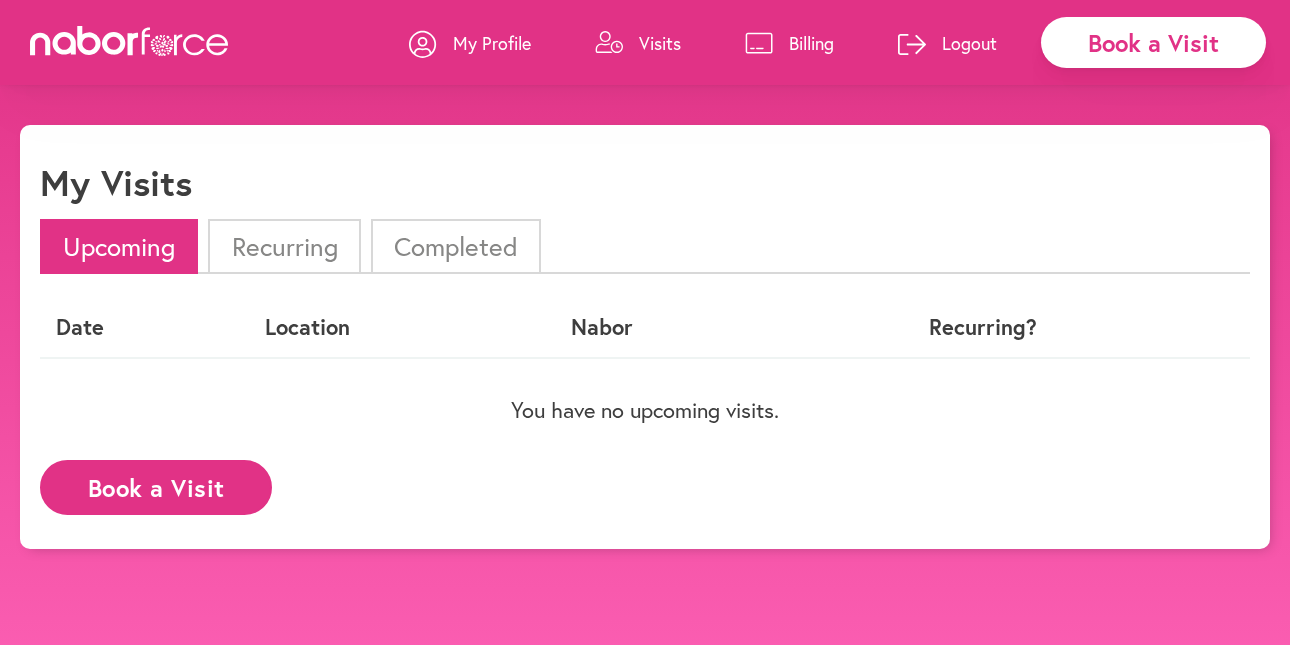 click on "Book a Visit" at bounding box center (156, 487) 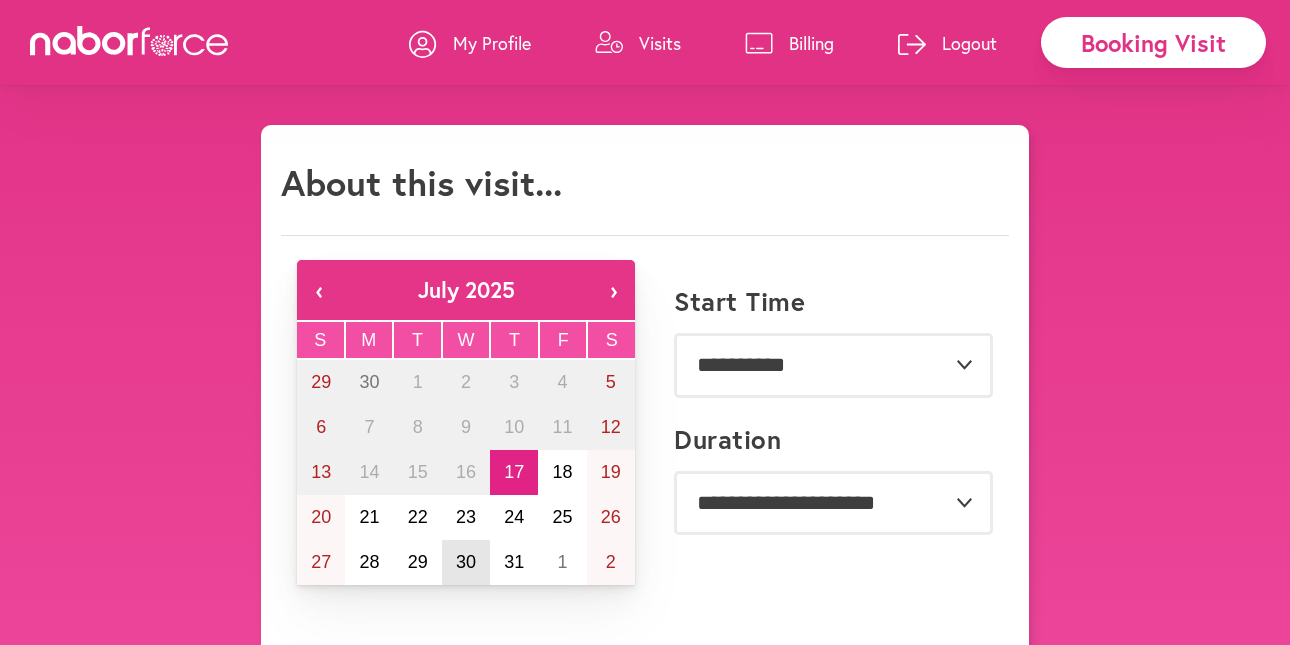 click on "30" at bounding box center [466, 562] 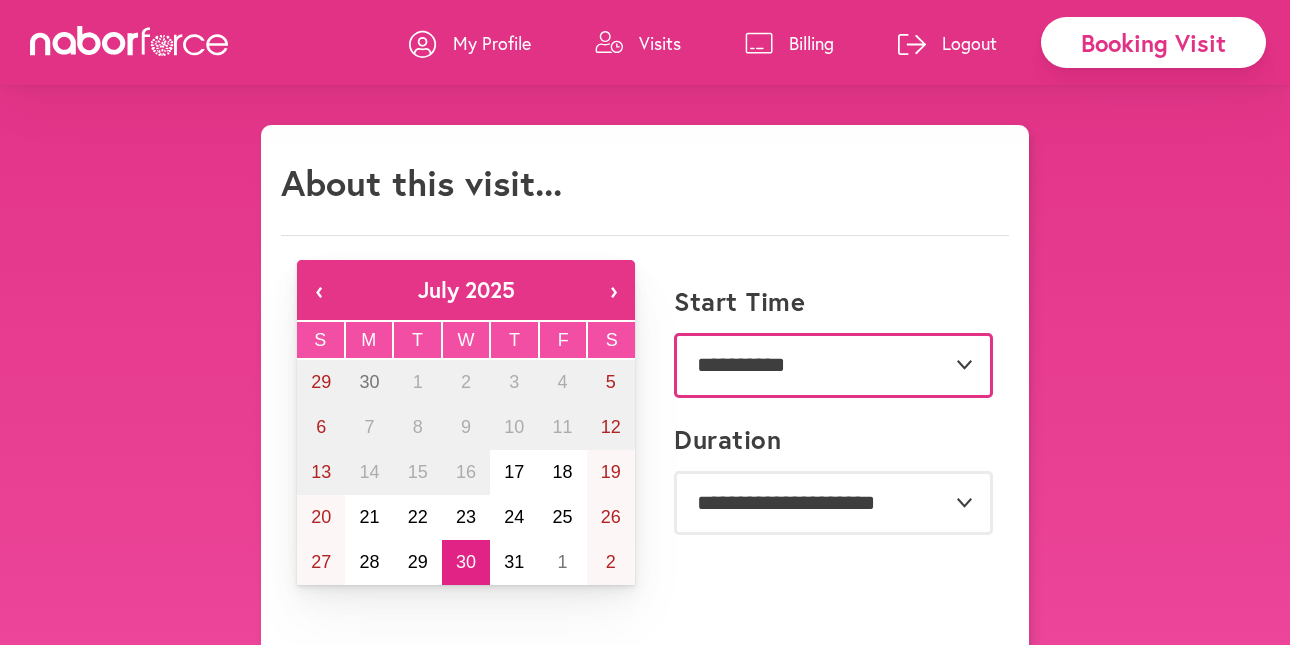 click on "**********" at bounding box center (833, 365) 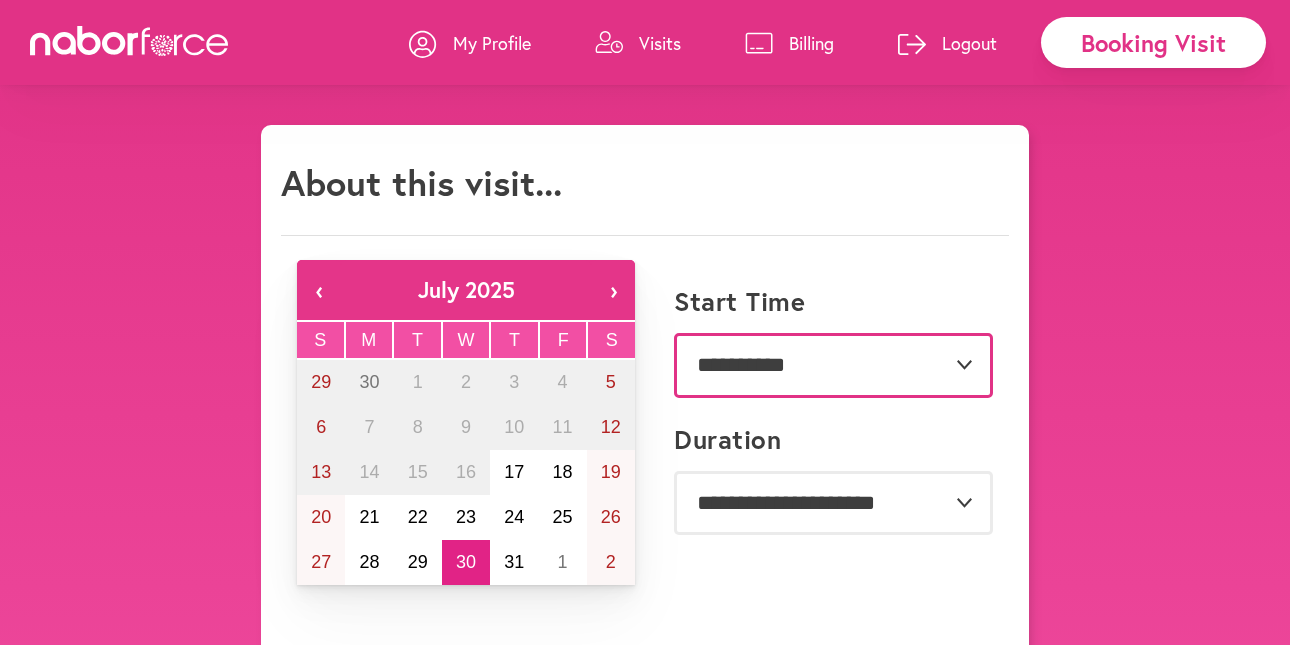 select on "********" 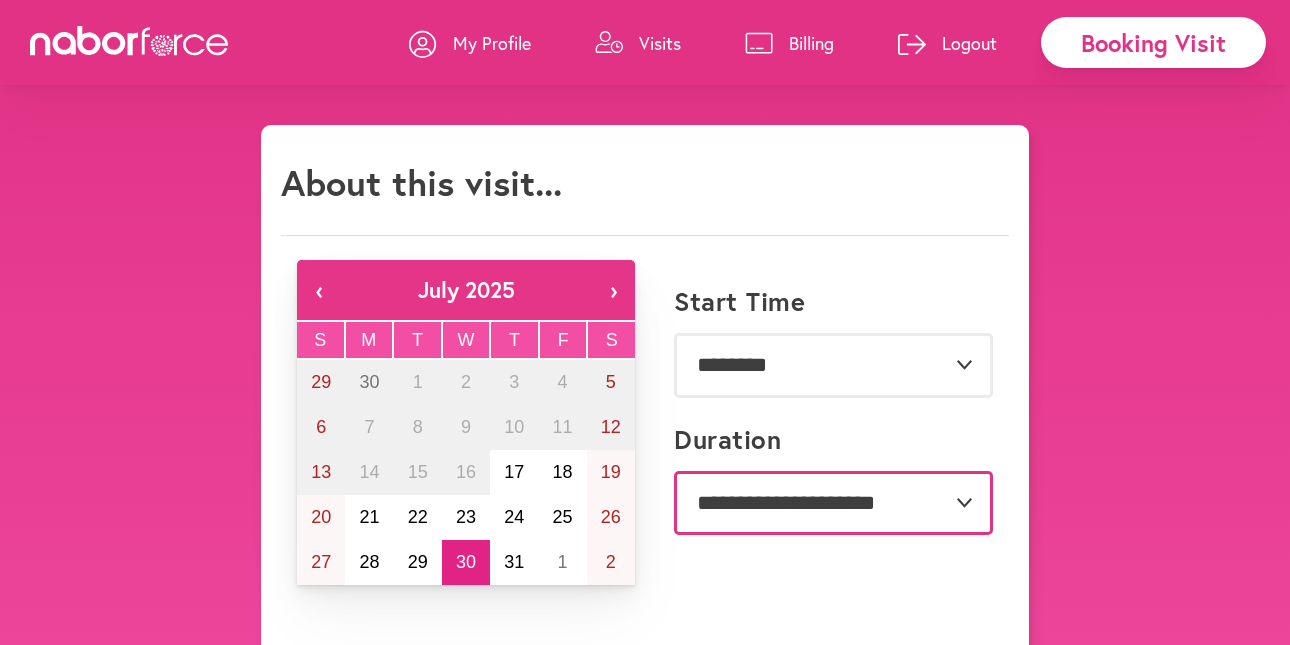 click on "**********" at bounding box center [833, 503] 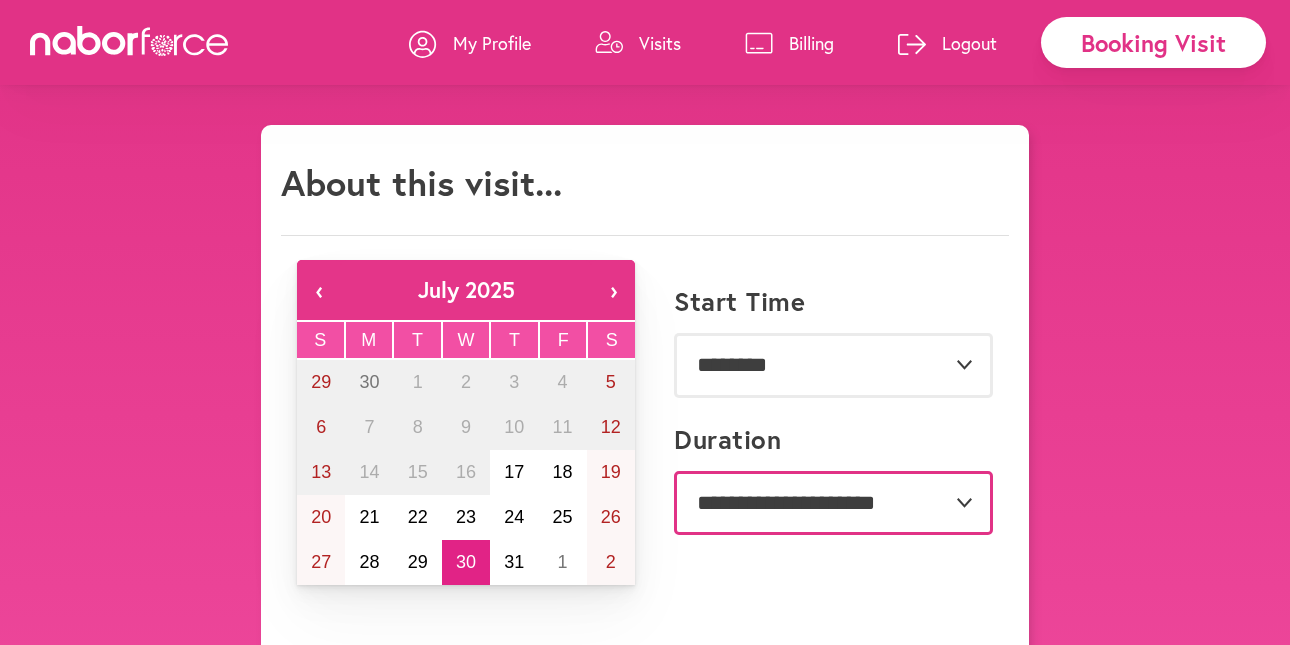 select on "**" 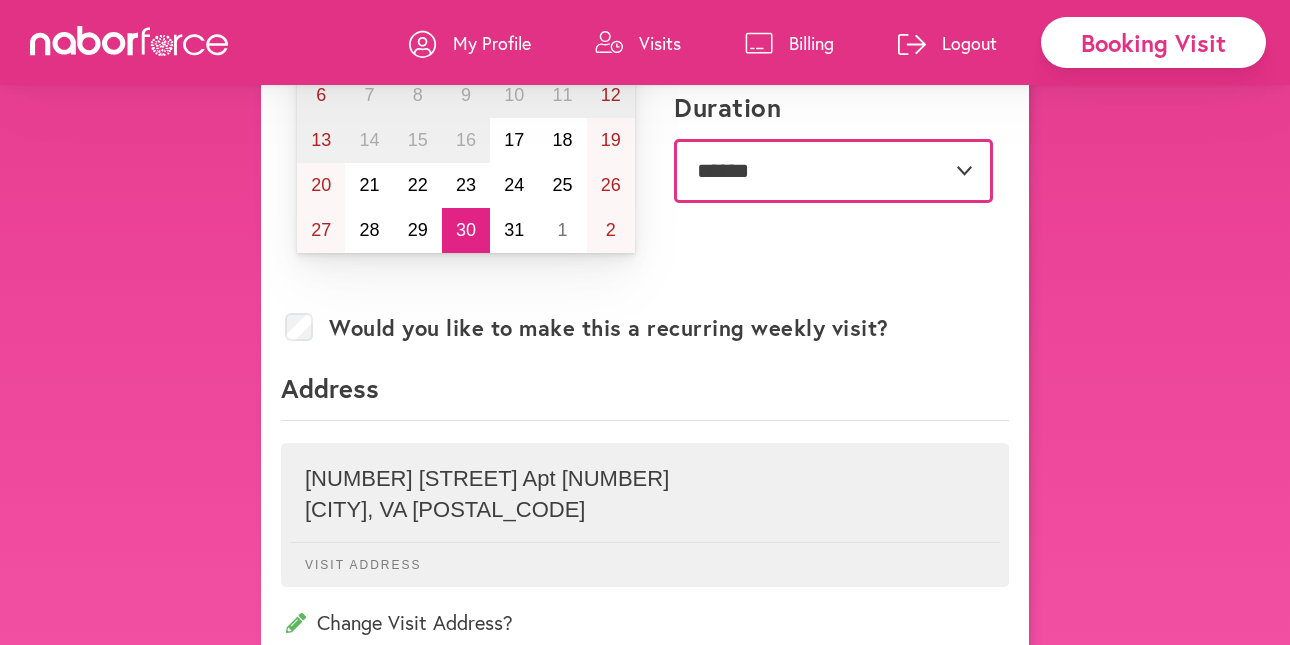 scroll, scrollTop: 334, scrollLeft: 0, axis: vertical 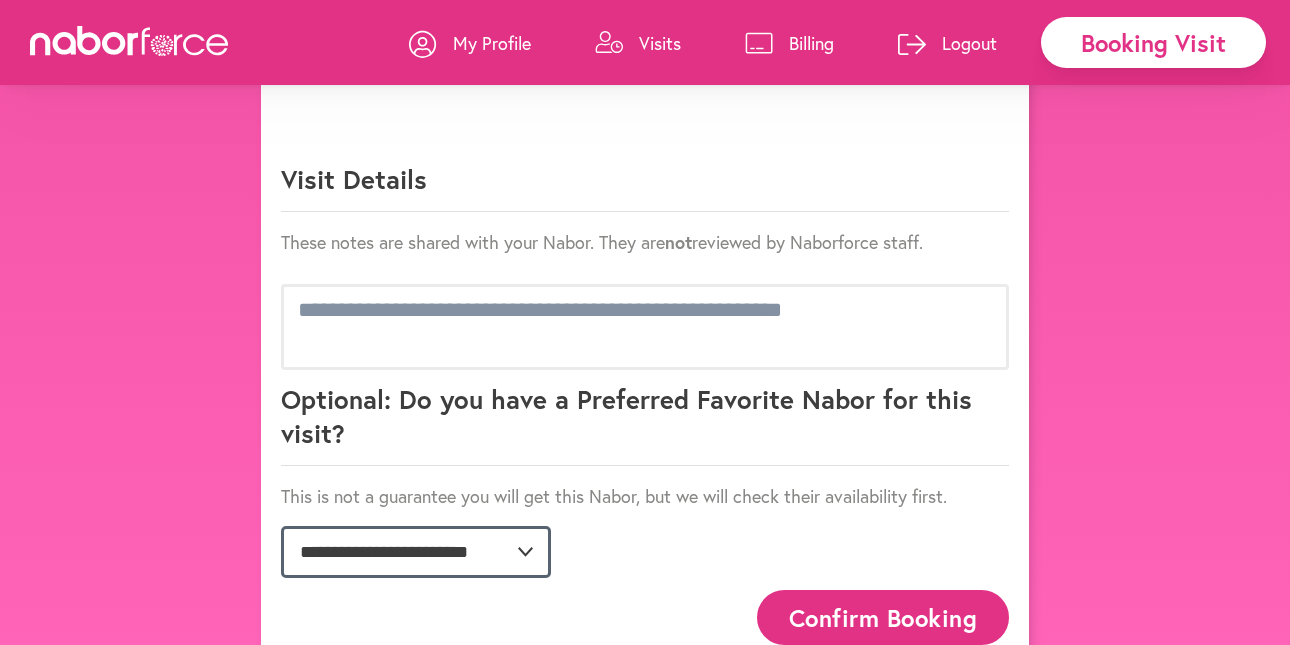 click on "**********" 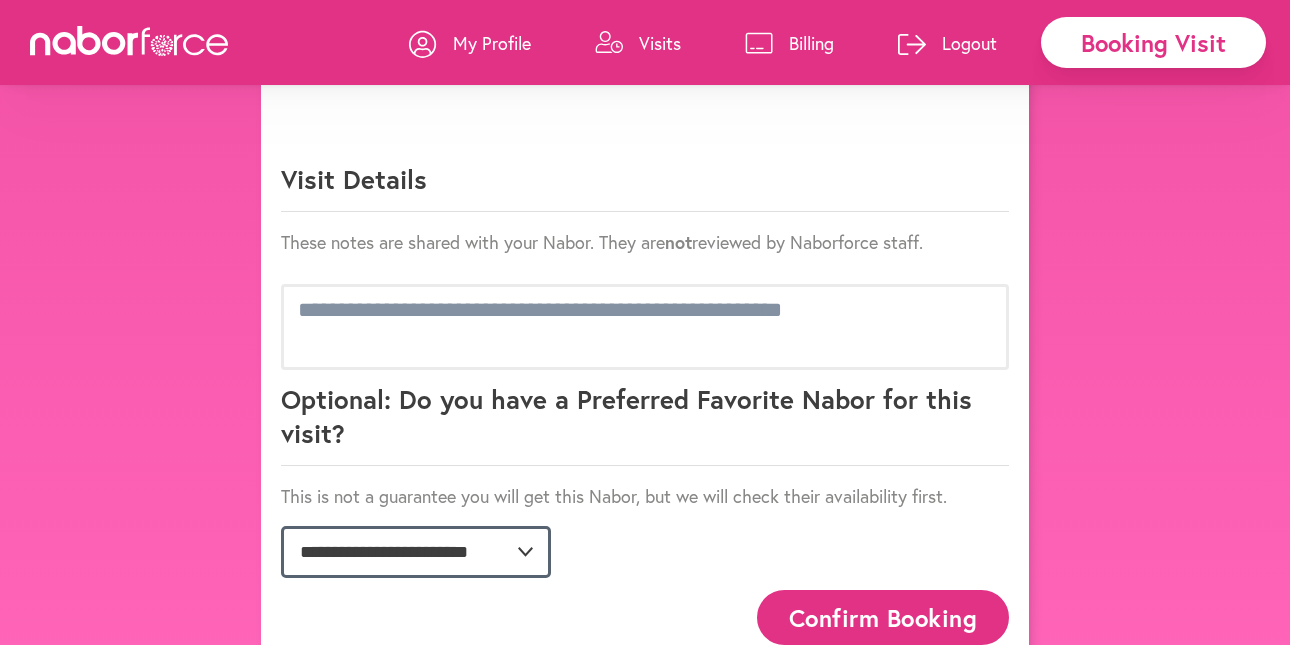 scroll, scrollTop: 1254, scrollLeft: 0, axis: vertical 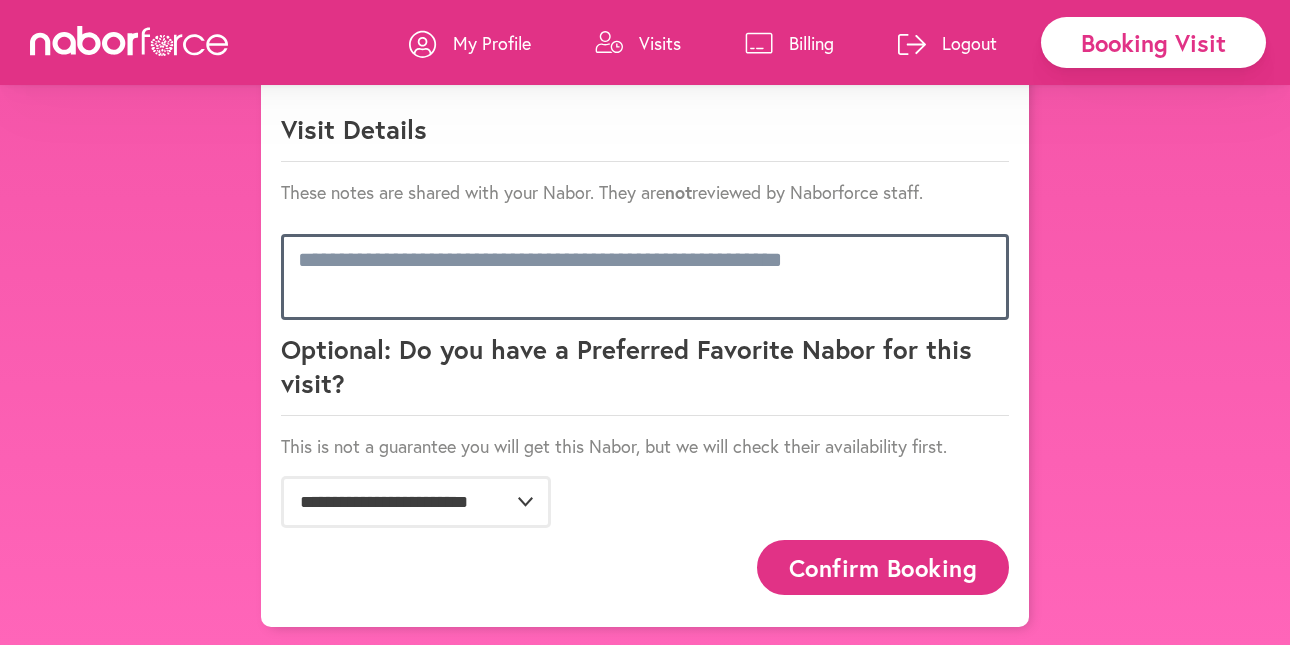 click at bounding box center [645, 277] 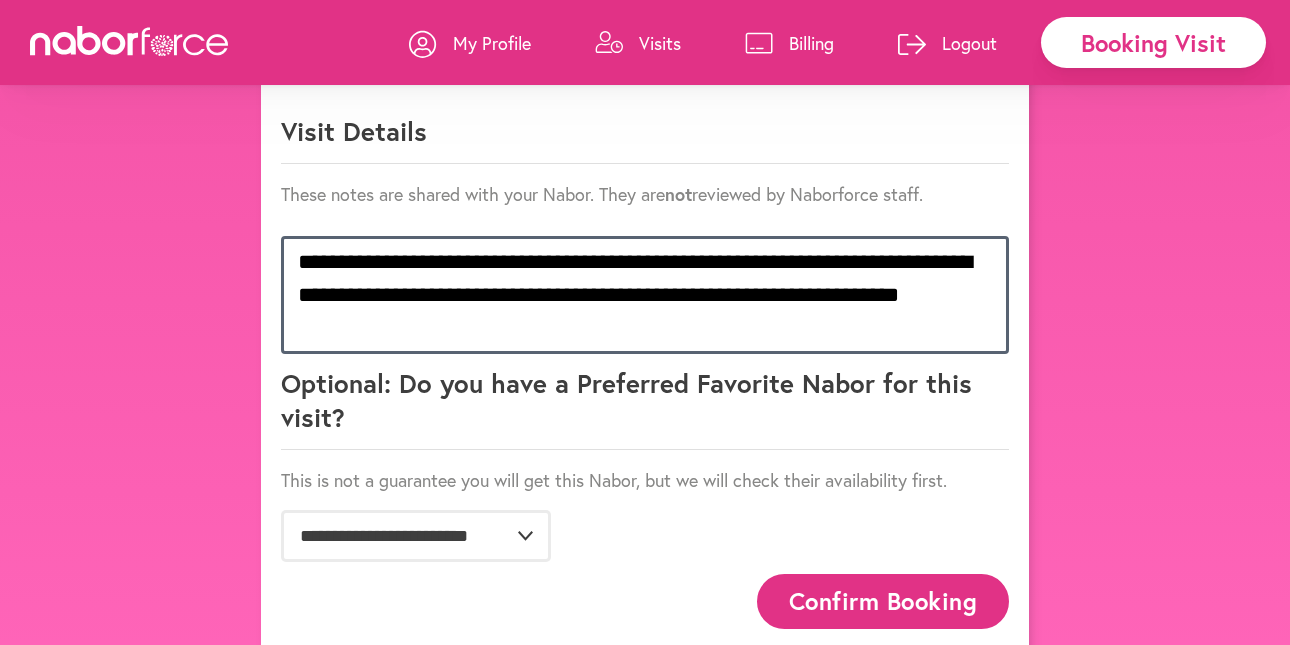 scroll, scrollTop: 1254, scrollLeft: 0, axis: vertical 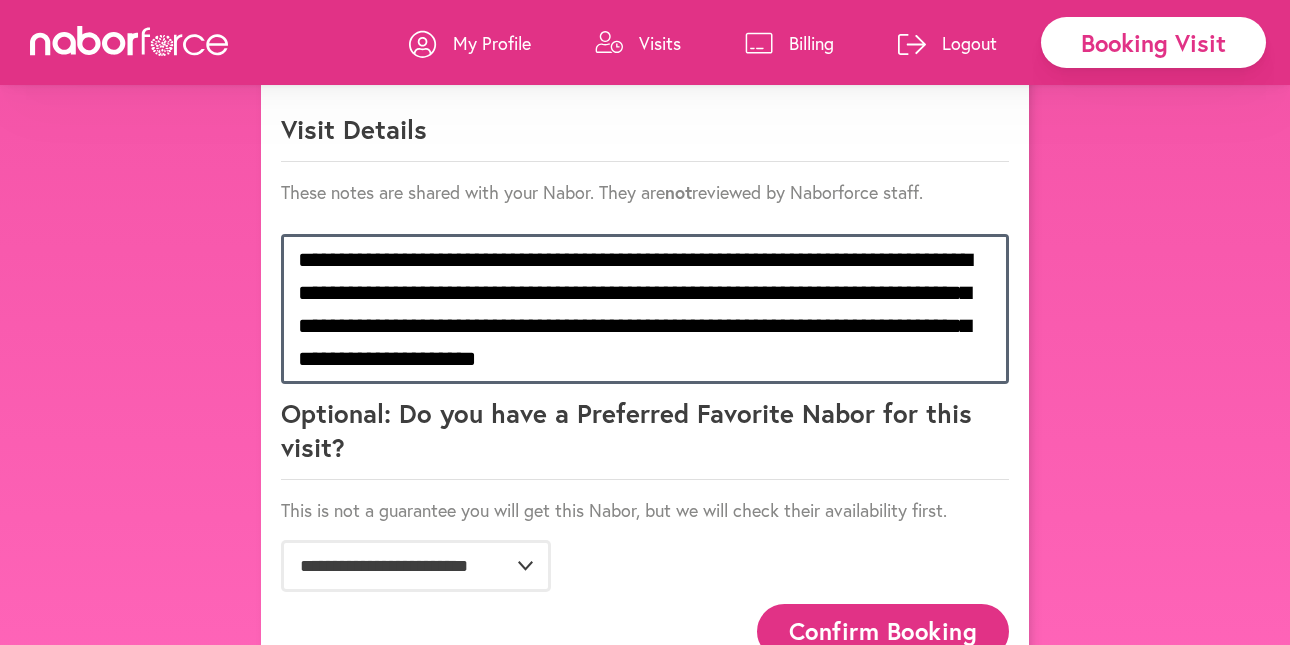 type on "**********" 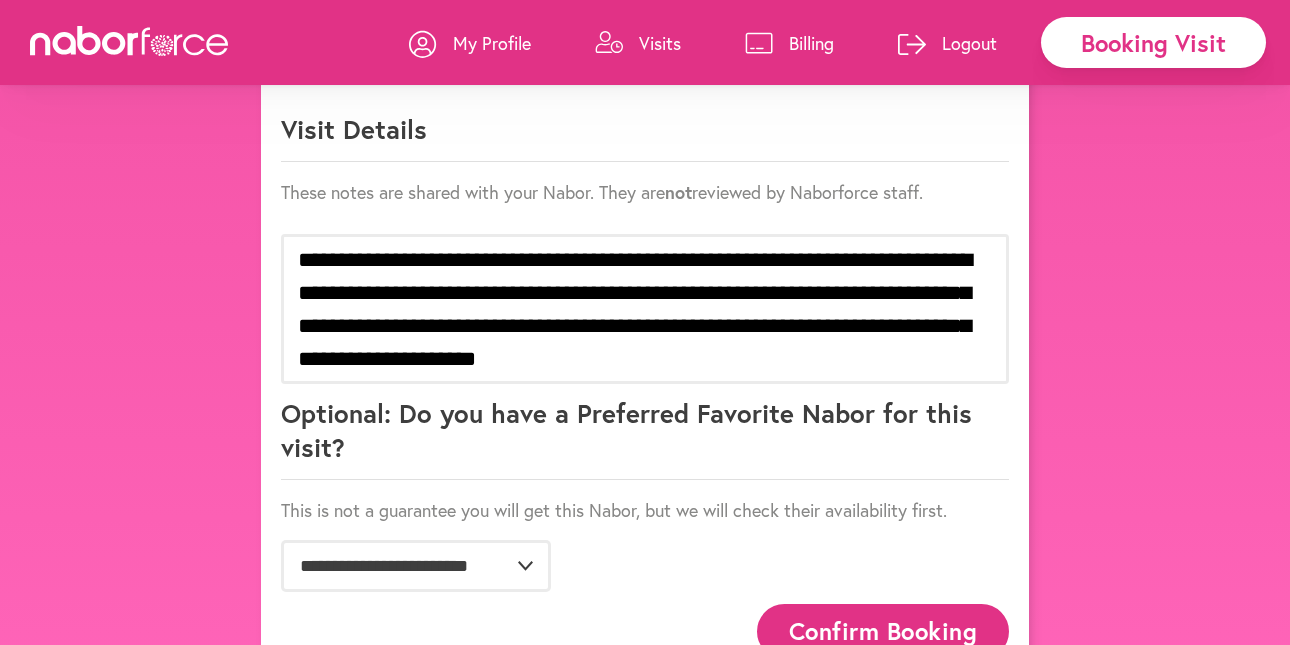 click on "Confirm Booking" at bounding box center (883, 631) 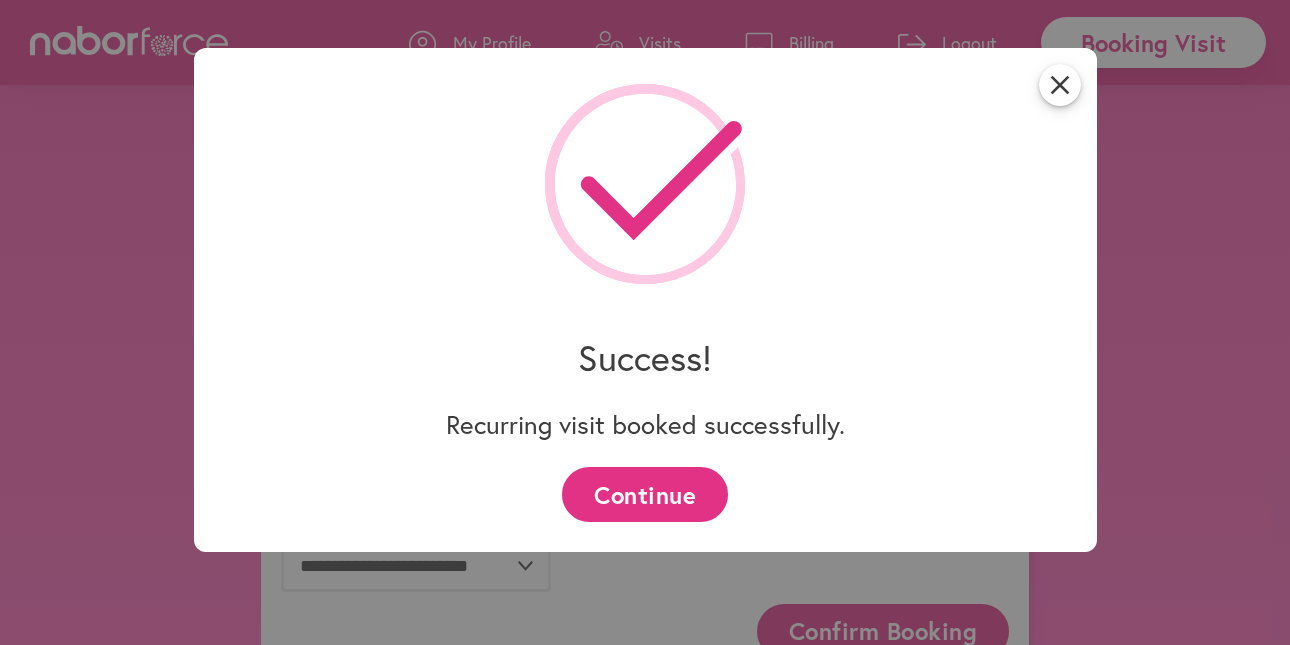 click on "Continue" at bounding box center [644, 494] 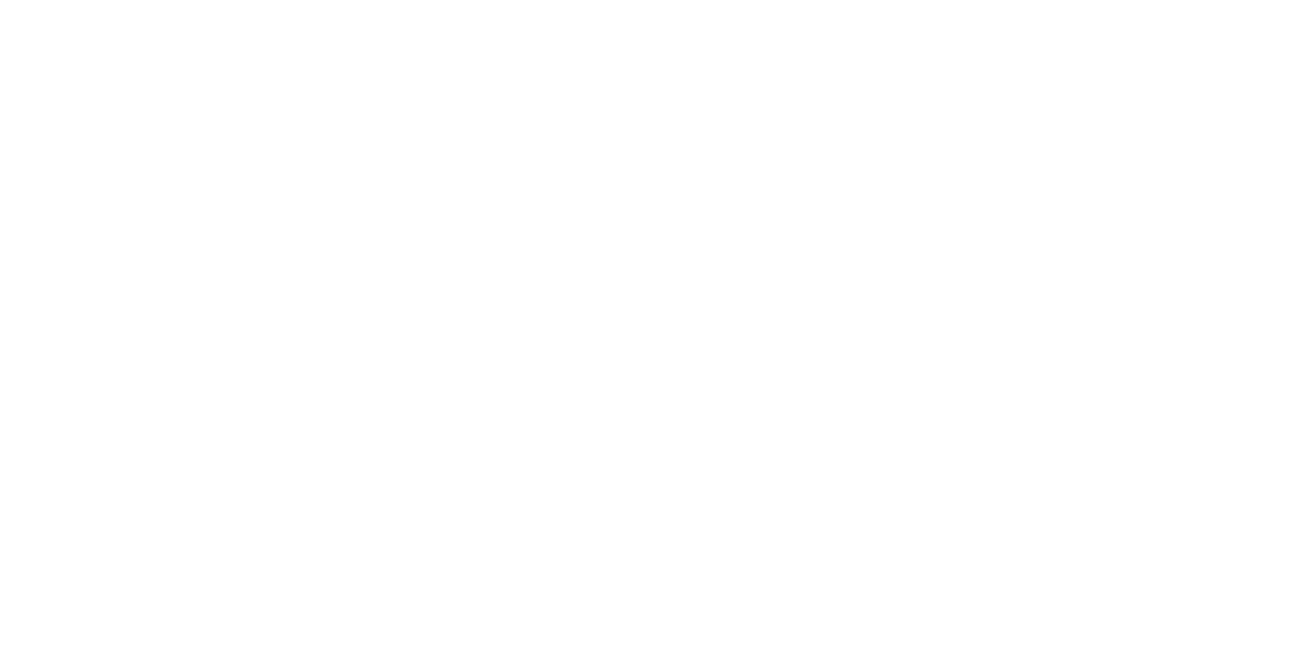 scroll, scrollTop: 0, scrollLeft: 0, axis: both 